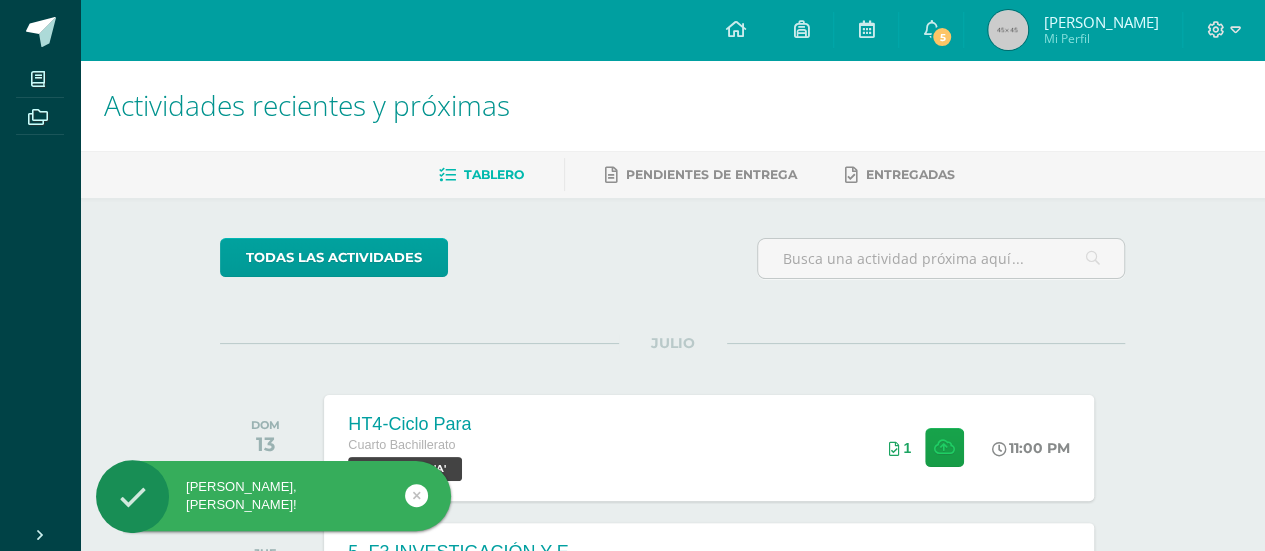 scroll, scrollTop: 200, scrollLeft: 0, axis: vertical 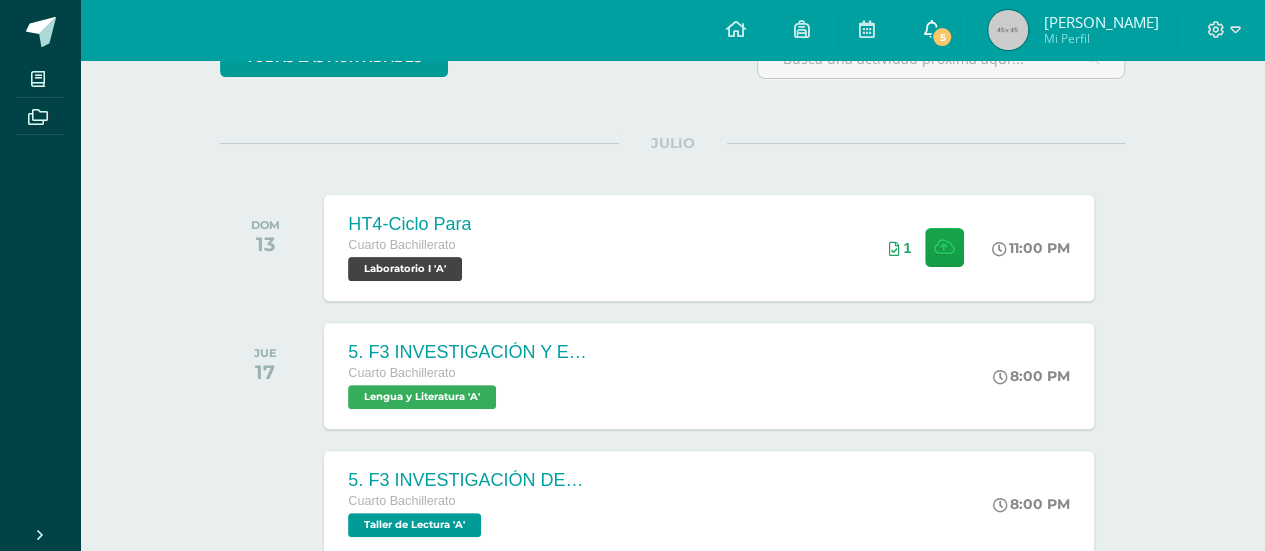 click on "5" at bounding box center [931, 30] 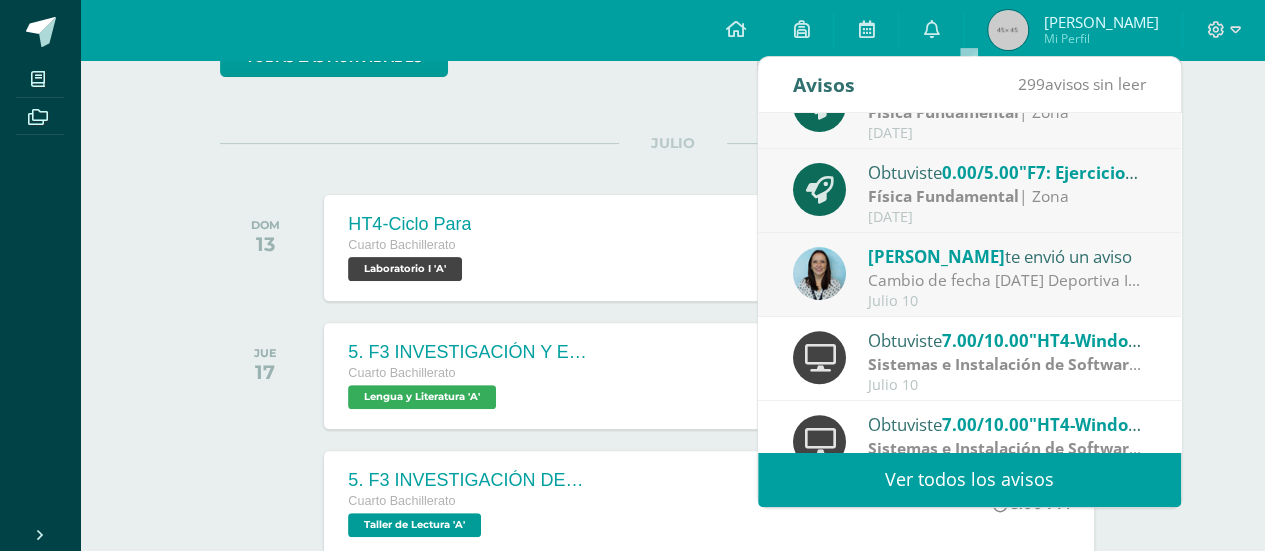 scroll, scrollTop: 200, scrollLeft: 0, axis: vertical 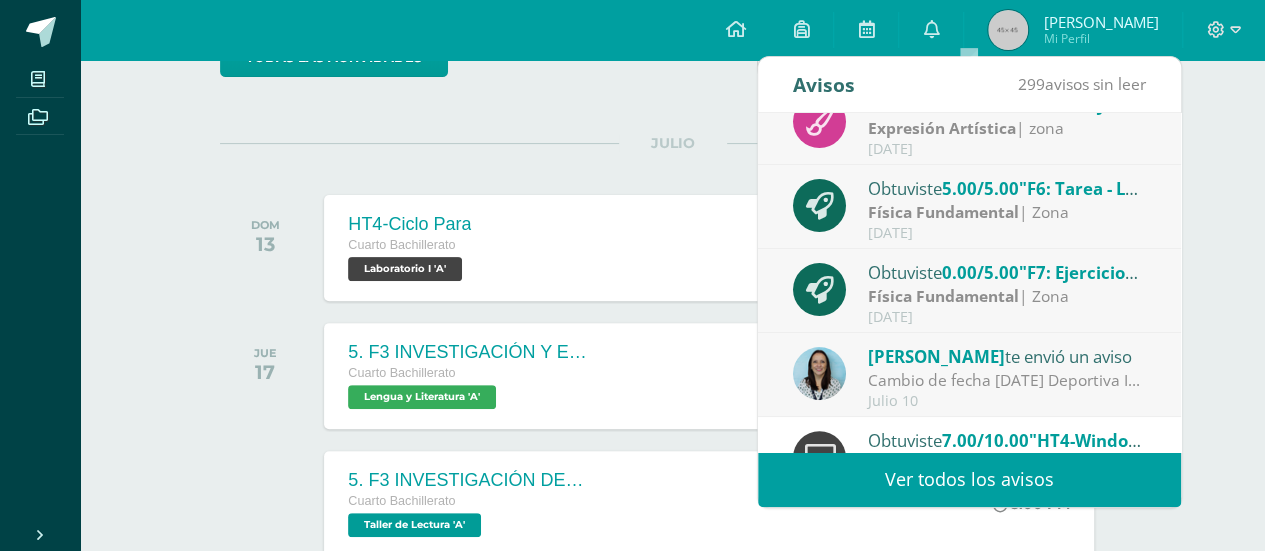 click on "0.00/5.00" at bounding box center (980, 272) 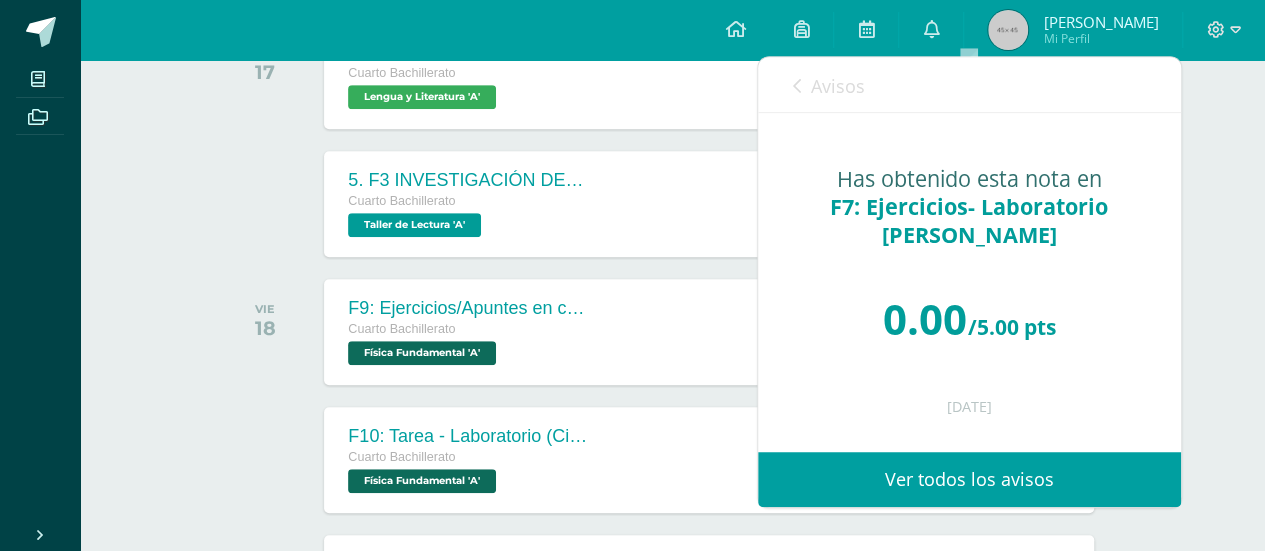 scroll, scrollTop: 0, scrollLeft: 0, axis: both 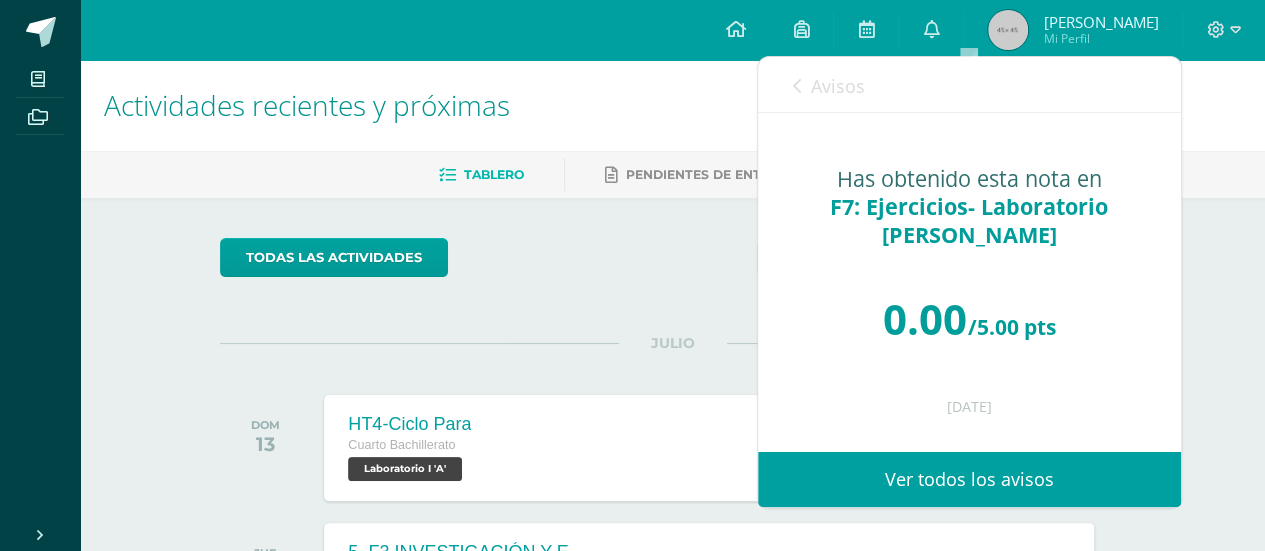 click on "Avisos" at bounding box center [838, 86] 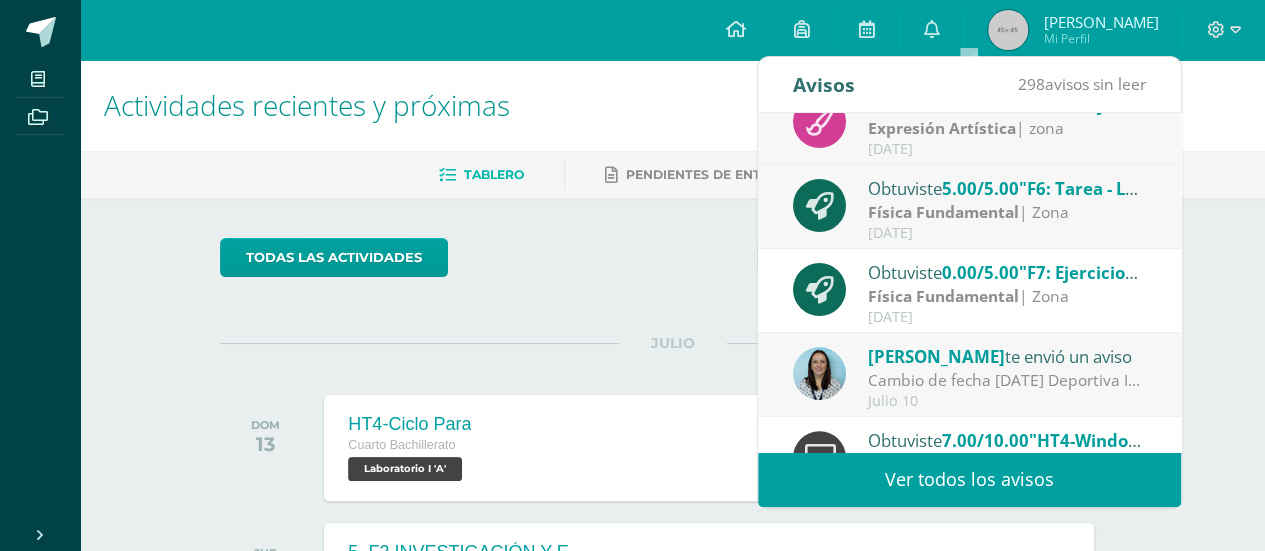click on "Obtuviste
5.00/5.00  "F6: Tarea - Ley de Ohm."
en
Física Fundamental" at bounding box center [1007, 188] 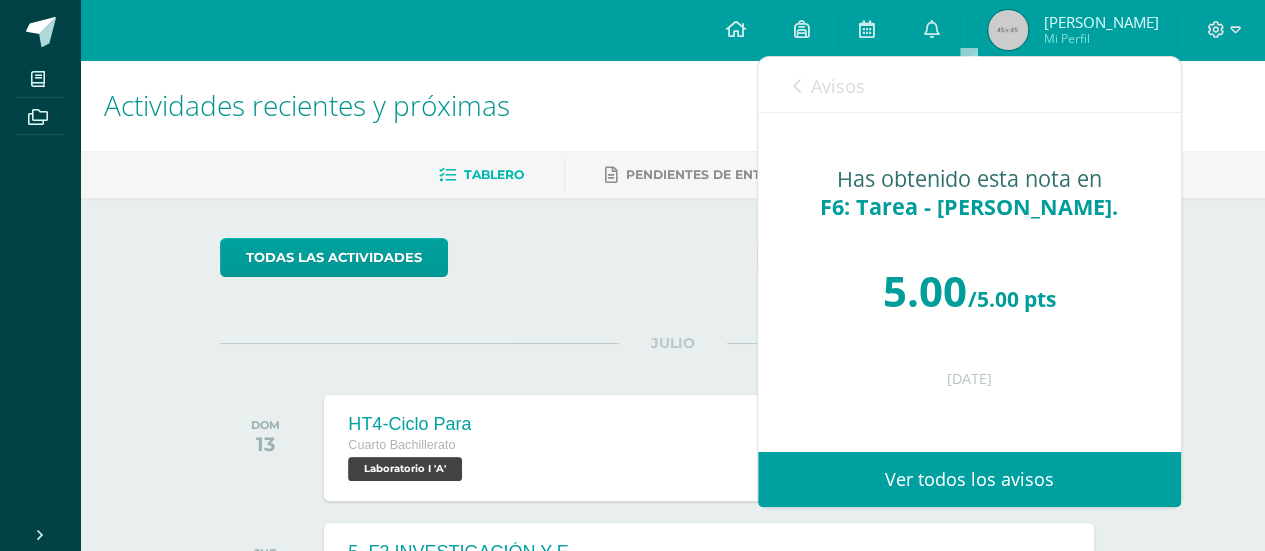 click at bounding box center (797, 86) 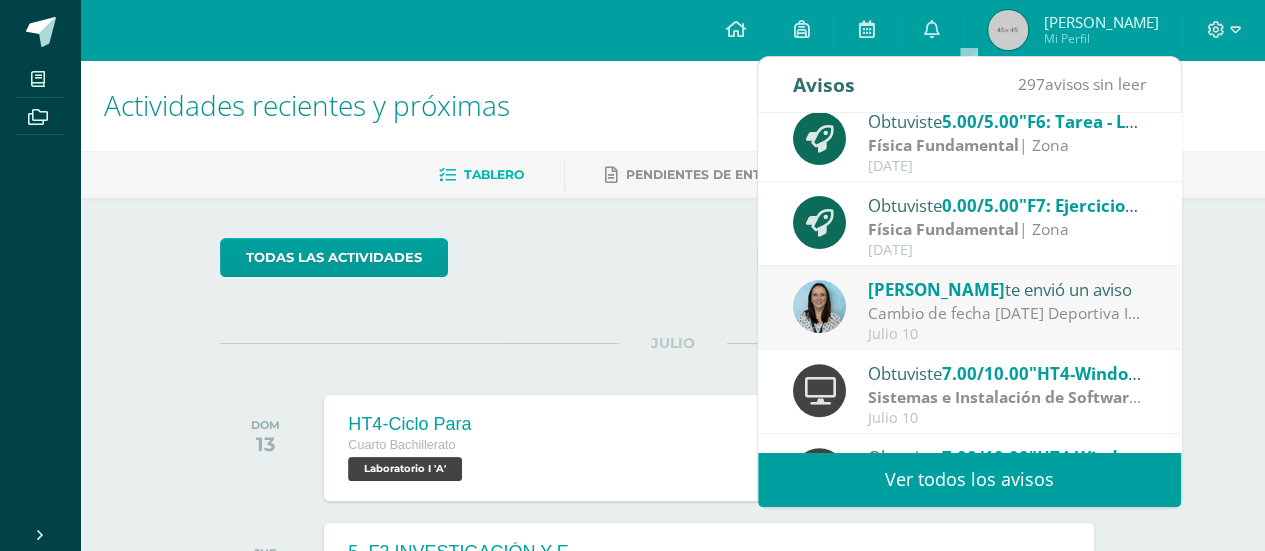 scroll, scrollTop: 332, scrollLeft: 0, axis: vertical 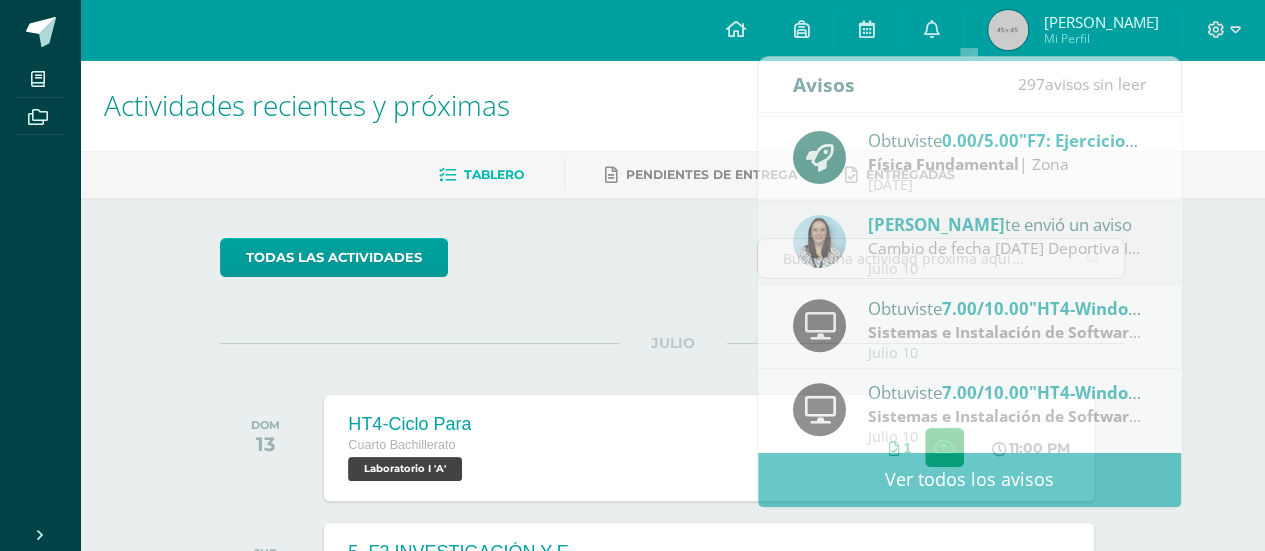 click on "Actividades recientes y próximas
Tablero
Pendientes de entrega
Entregadas
todas las Actividades
No tienes actividades
Échale un vistazo a los demás períodos o  sal y disfruta del sol
JULIO
DOM
13
HT4-Ciclo Para
Cuarto Bachillerato
Laboratorio I 'A'
1" at bounding box center (672, 1815) 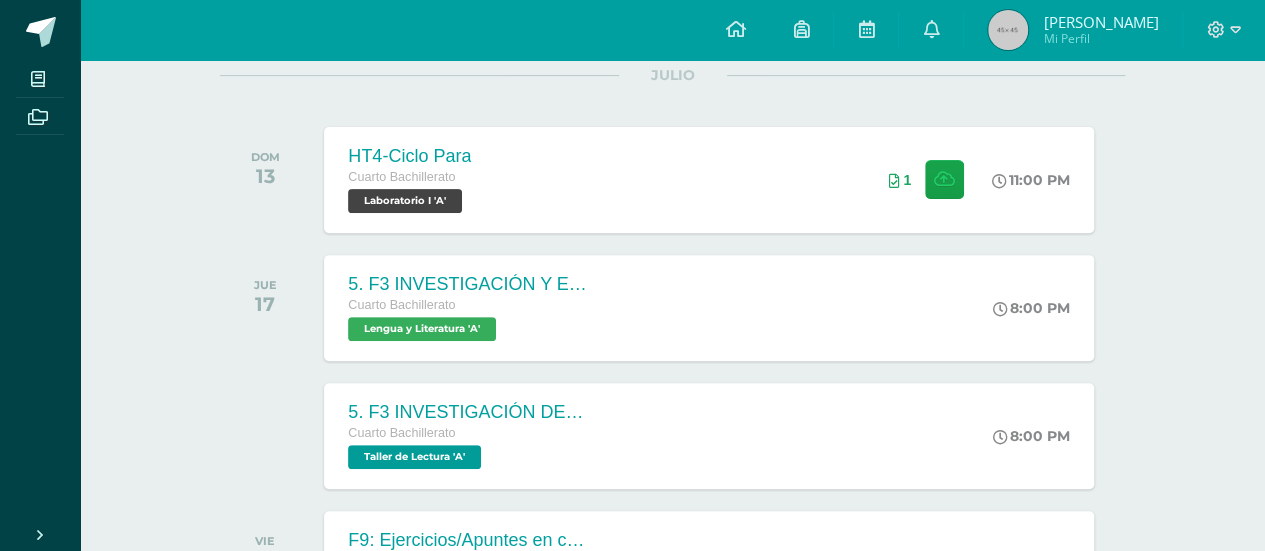 scroll, scrollTop: 400, scrollLeft: 0, axis: vertical 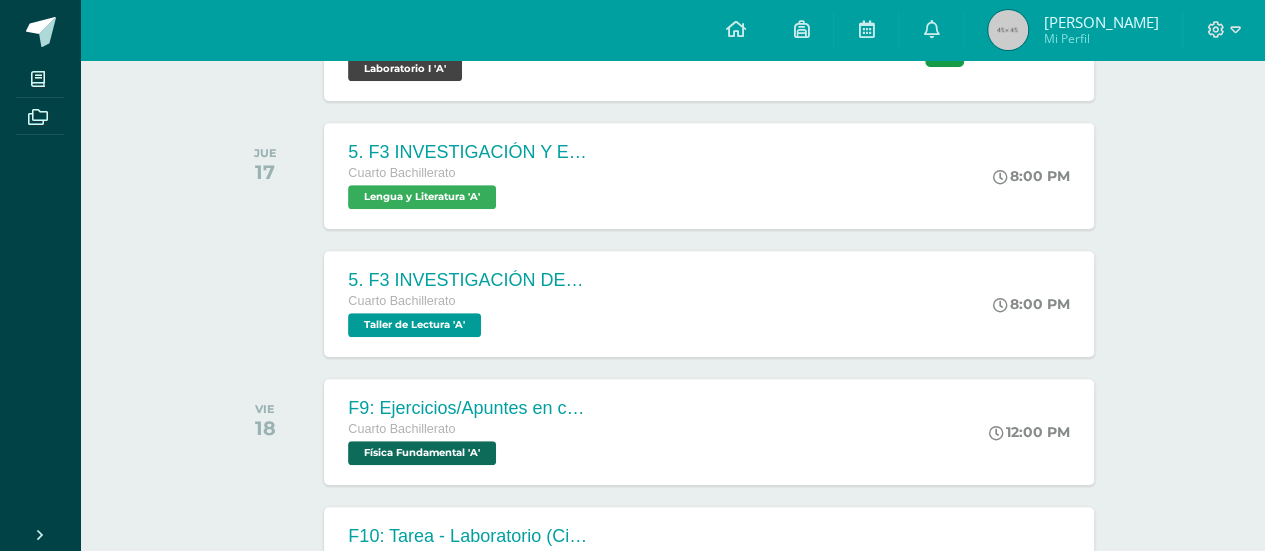 click on "todas las Actividades
No tienes actividades
Échale un vistazo a los demás períodos o  sal y disfruta del sol
JULIO
DOM
13
HT4-Ciclo Para
Cuarto Bachillerato
Laboratorio I 'A'
11:00 PM
1" at bounding box center [672, 2293] 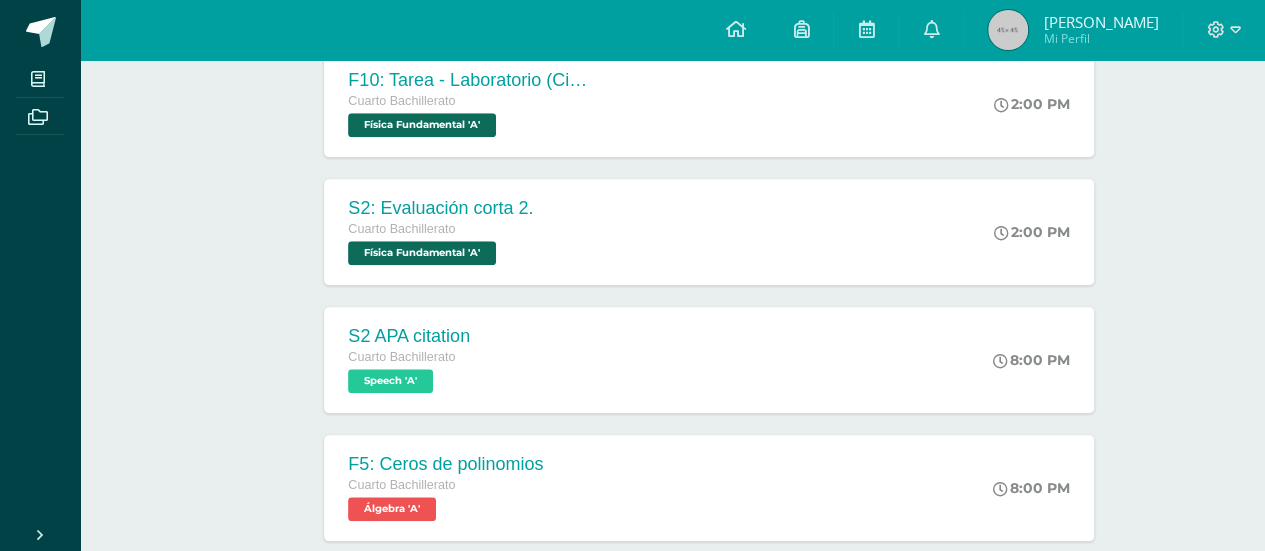 scroll, scrollTop: 900, scrollLeft: 0, axis: vertical 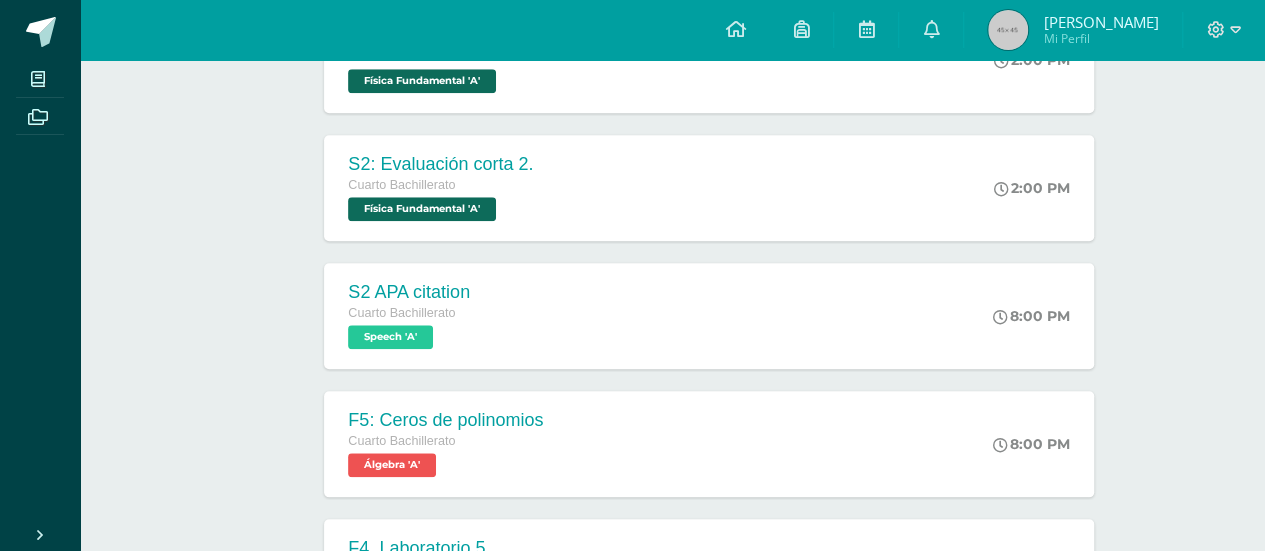 click on "Mi Perfil" at bounding box center (1100, 38) 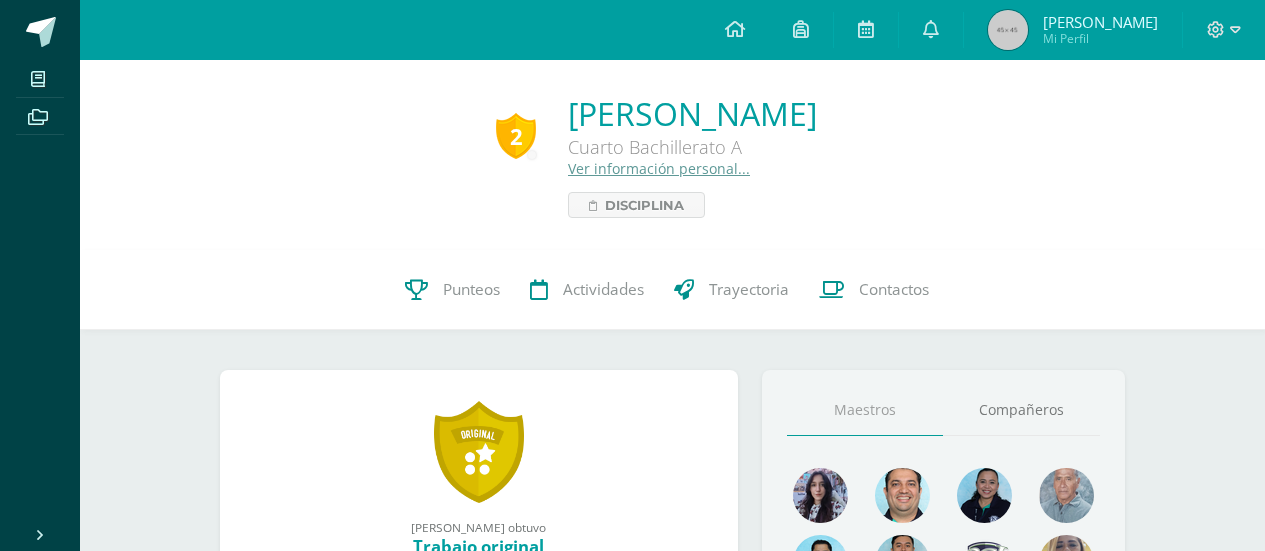scroll, scrollTop: 0, scrollLeft: 0, axis: both 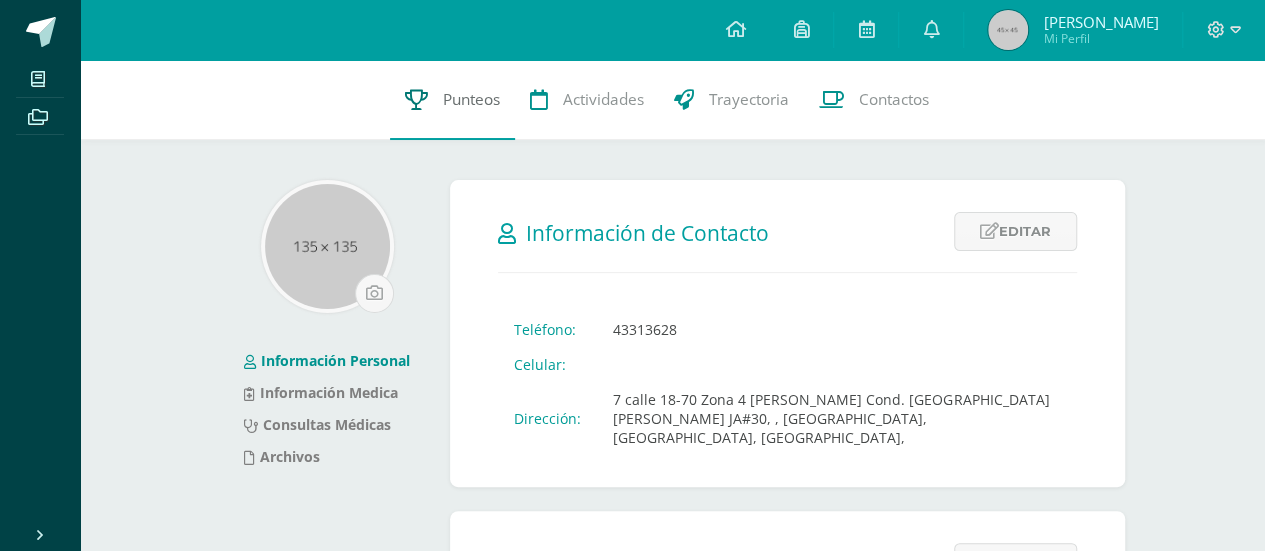 click on "Punteos" at bounding box center (471, 99) 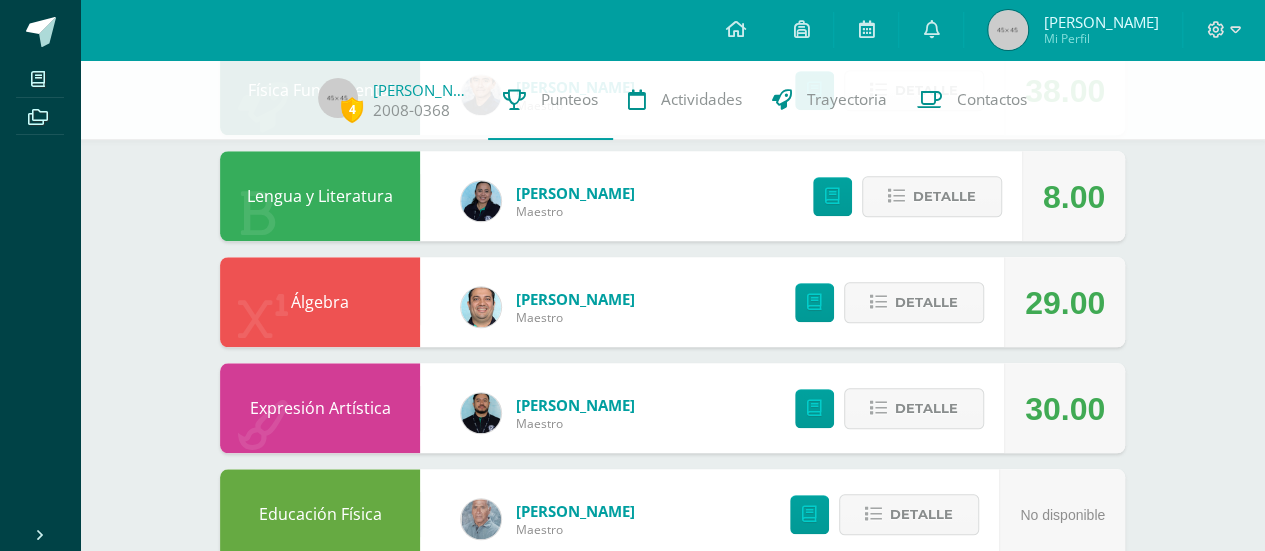 scroll, scrollTop: 800, scrollLeft: 0, axis: vertical 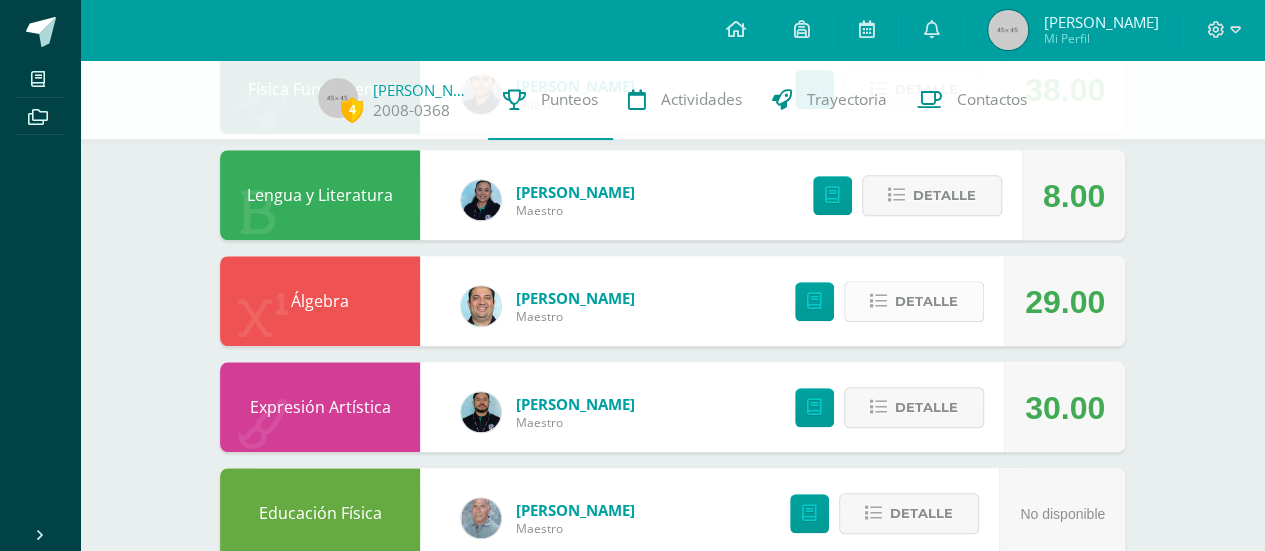 click on "Detalle" at bounding box center (914, 301) 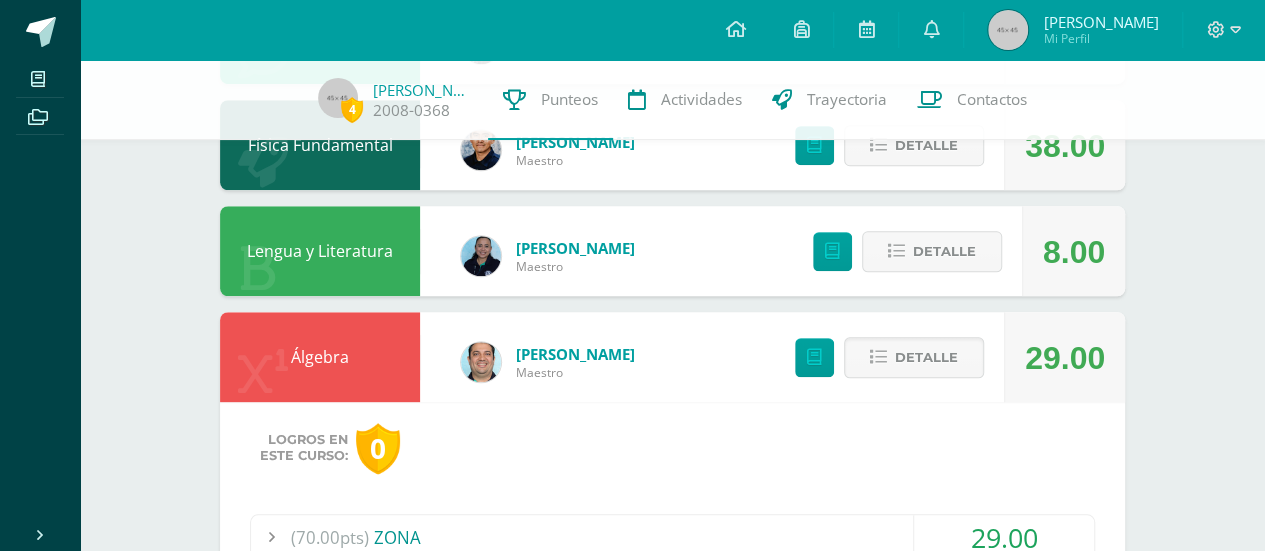 scroll, scrollTop: 700, scrollLeft: 0, axis: vertical 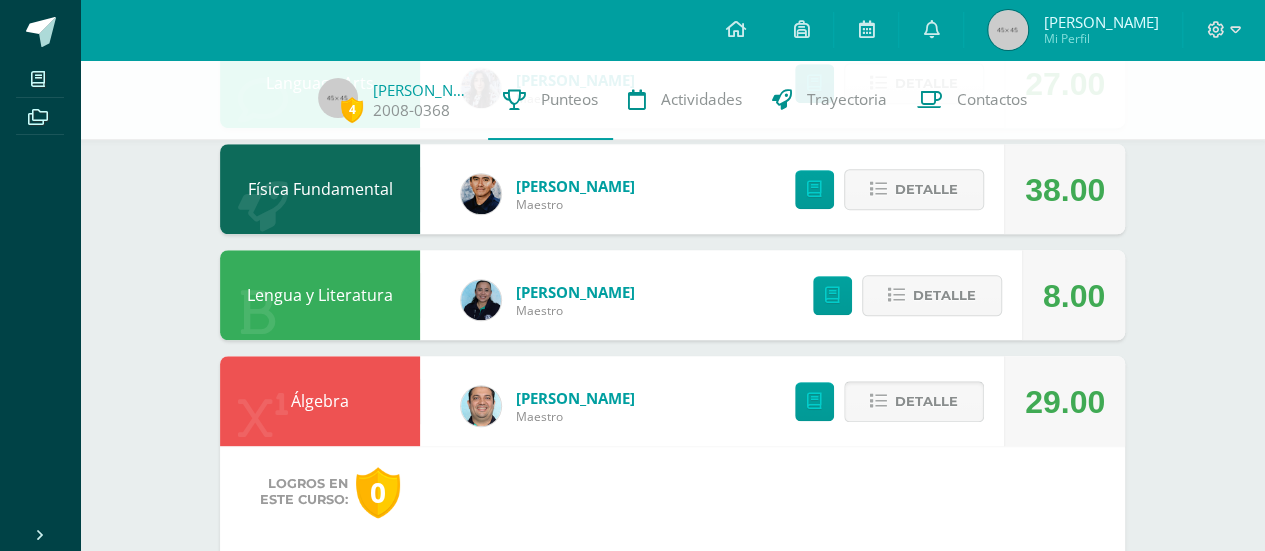click on "Detalle" at bounding box center [914, 401] 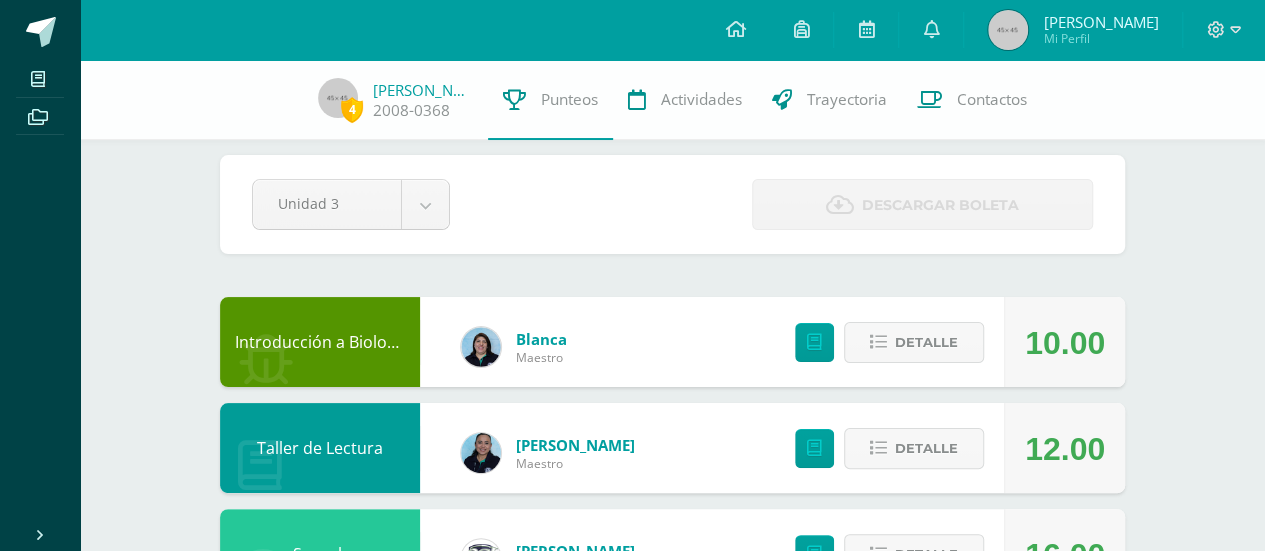 scroll, scrollTop: 0, scrollLeft: 0, axis: both 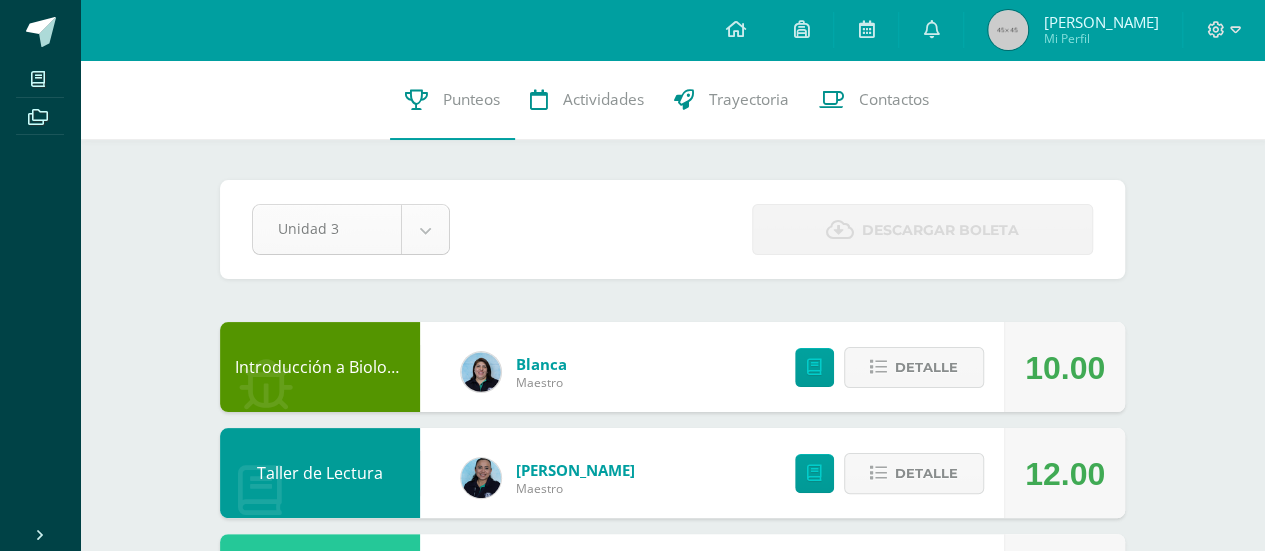 click on "Mis cursos Archivos Cerrar panel
Álgebra
Cuarto
Bachillerato
"A"
Ciencias Sociales y Formación Ciudadana
Cuarto
Bachillerato
"A"
Computación Aplicada
Cuarto
Bachillerato
"A"
Educación Física
Cuarto
Bachillerato
"A"
Expresión Artística
Cuarto
Bachillerato
"A"
Filosofía
0" at bounding box center [632, 1180] 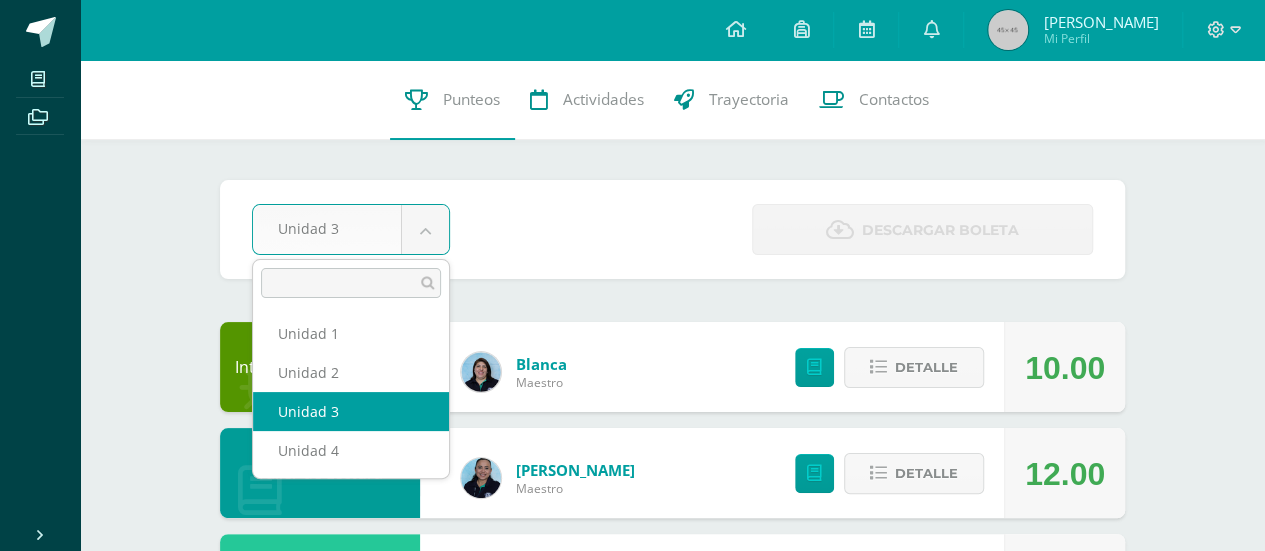 select on "Unidad 2" 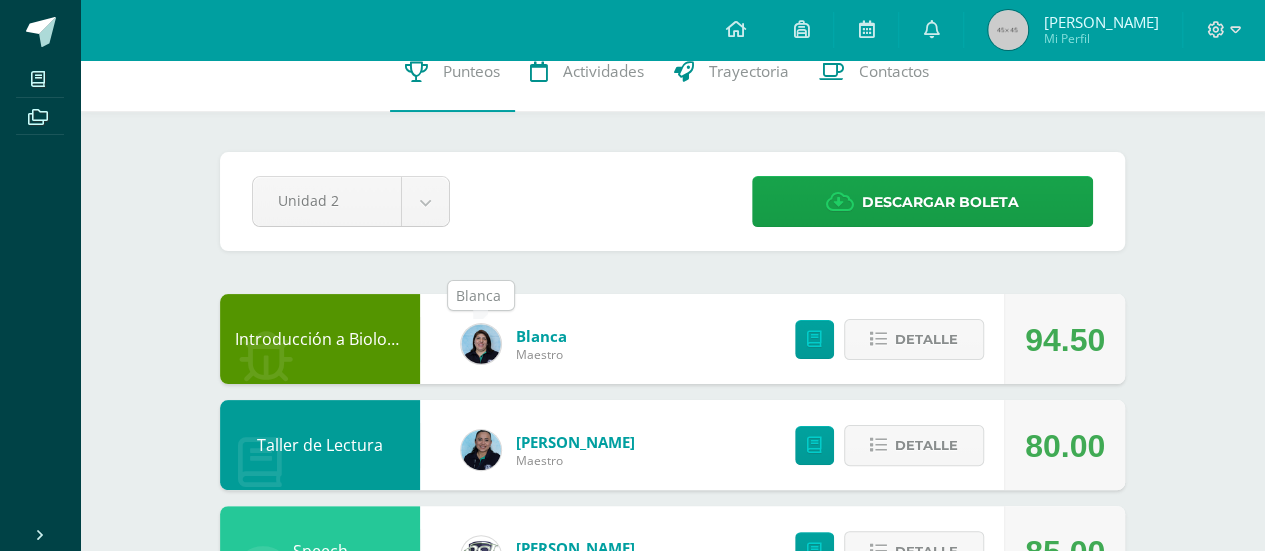 scroll, scrollTop: 0, scrollLeft: 0, axis: both 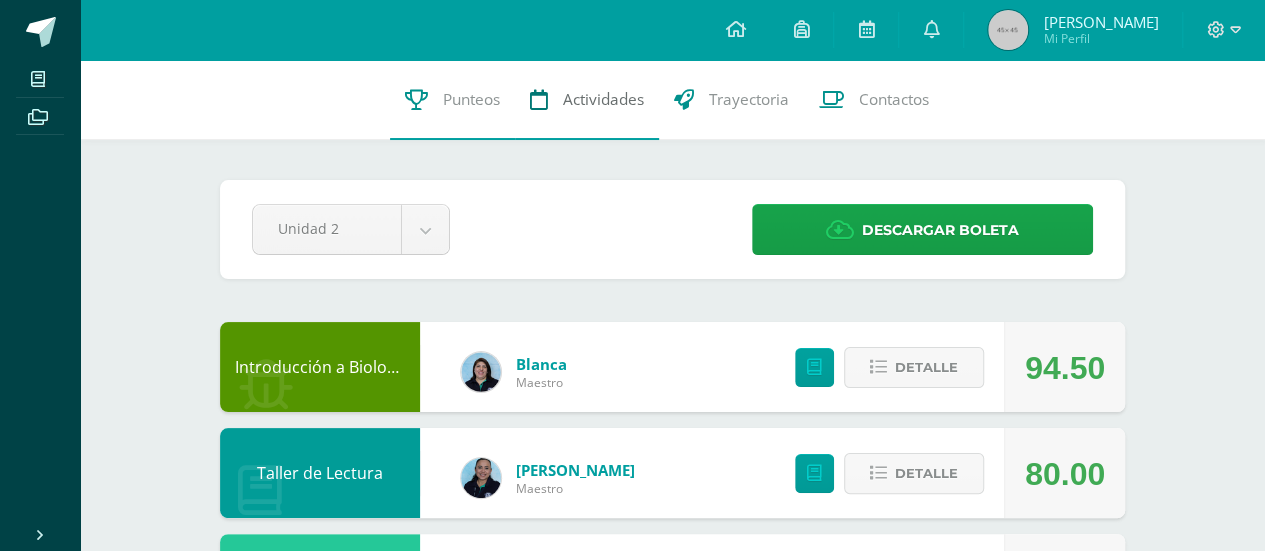 click on "Actividades" at bounding box center (587, 100) 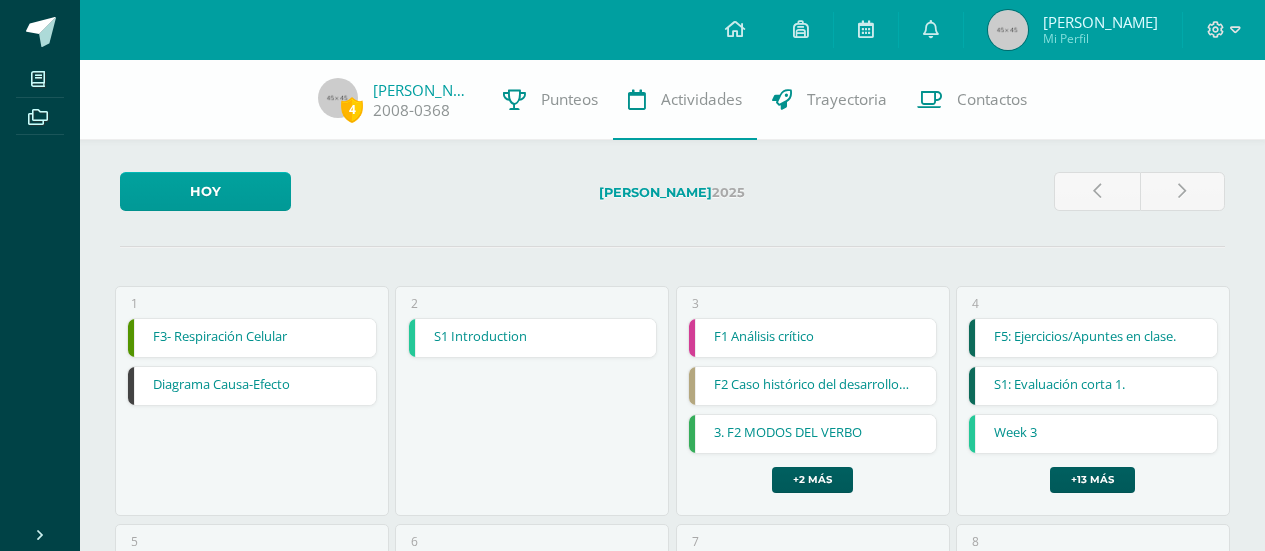 scroll, scrollTop: 0, scrollLeft: 0, axis: both 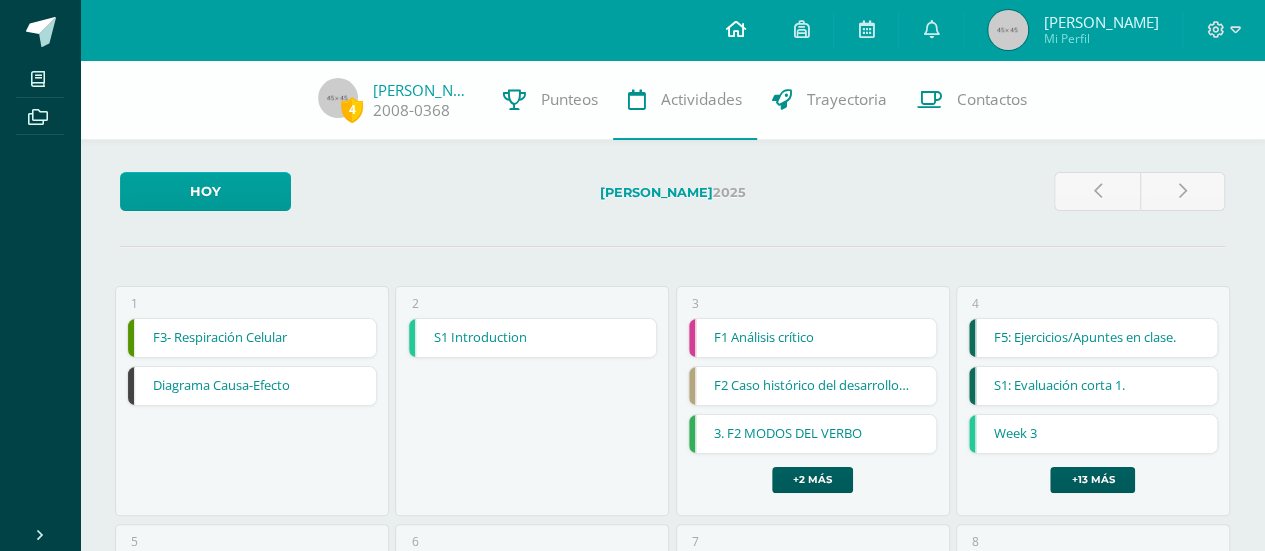 click at bounding box center (735, 30) 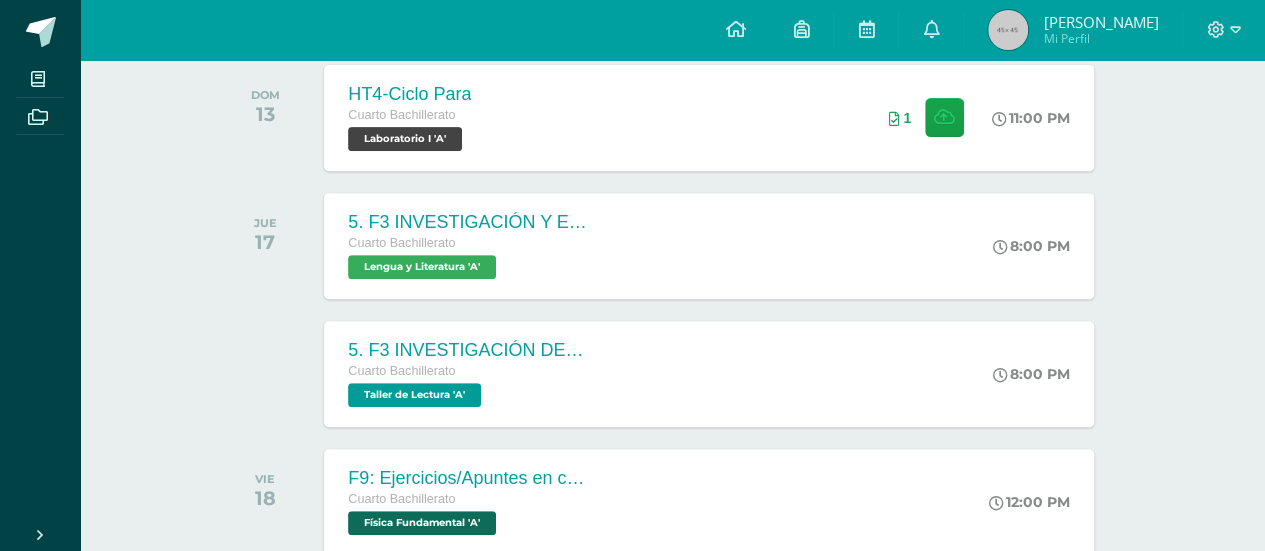 scroll, scrollTop: 0, scrollLeft: 0, axis: both 